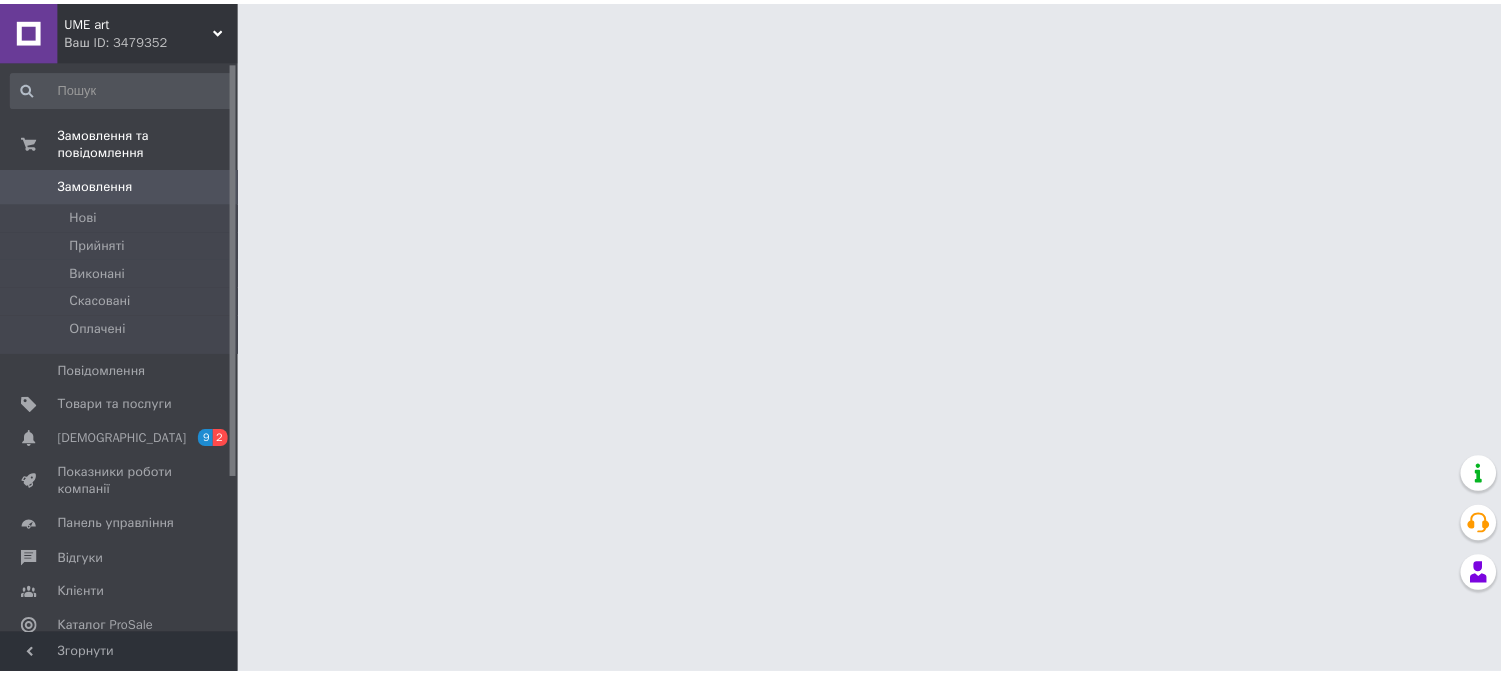 scroll, scrollTop: 0, scrollLeft: 0, axis: both 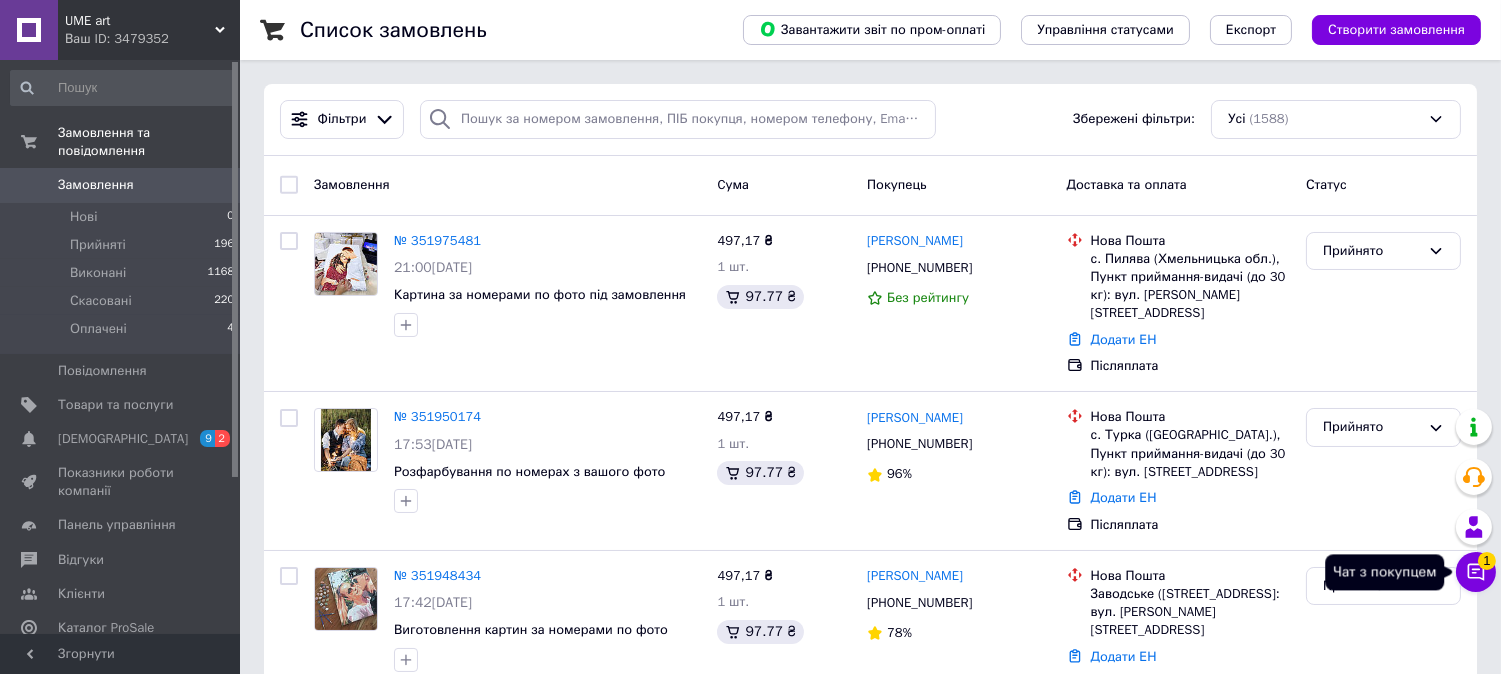 click 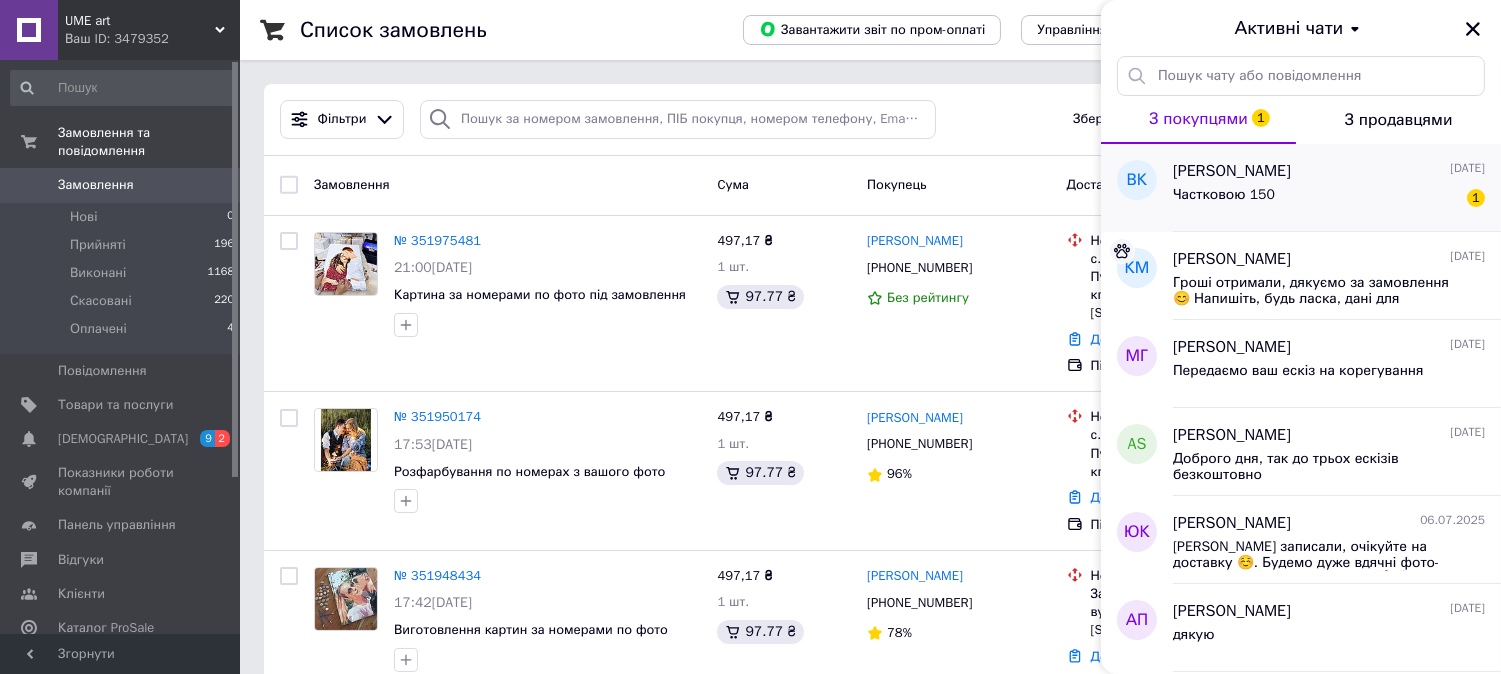 click on "Частковою 150 1" at bounding box center (1329, 199) 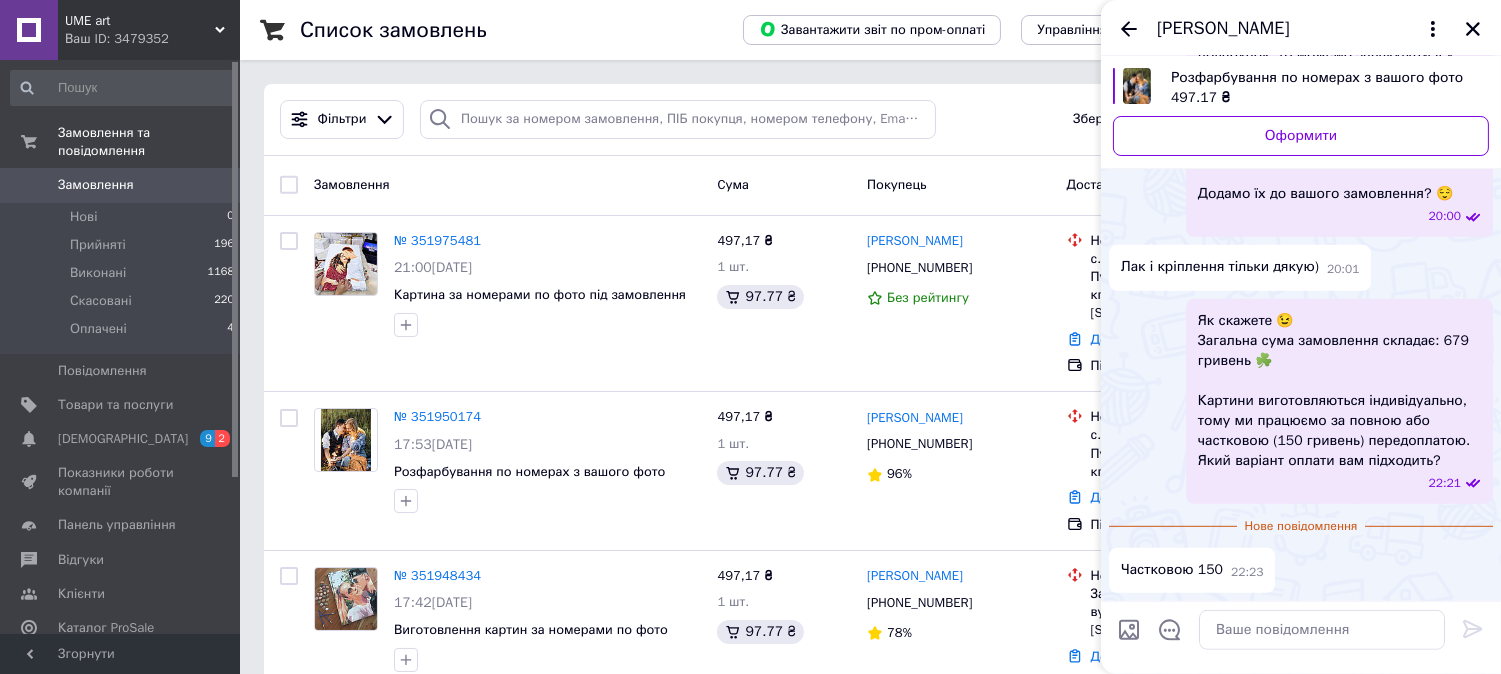 scroll, scrollTop: 2835, scrollLeft: 0, axis: vertical 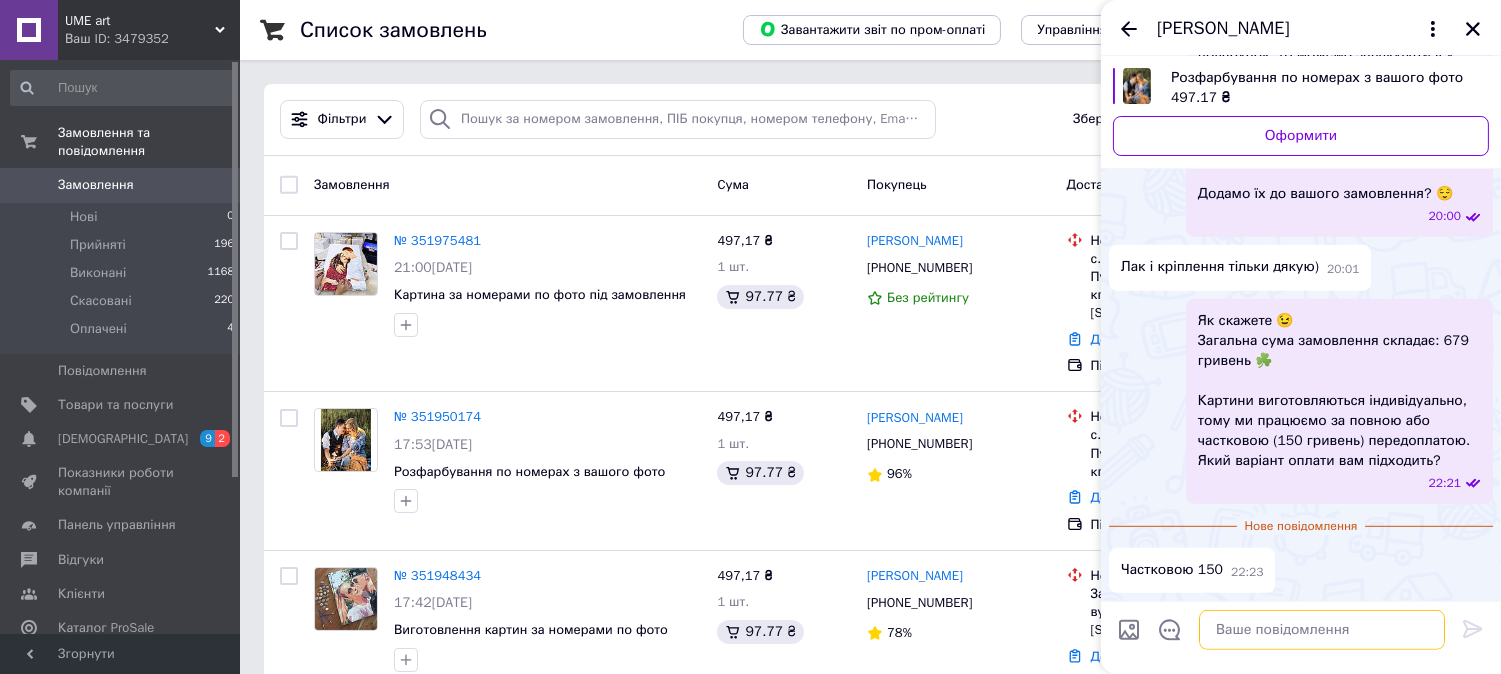 click at bounding box center (1322, 630) 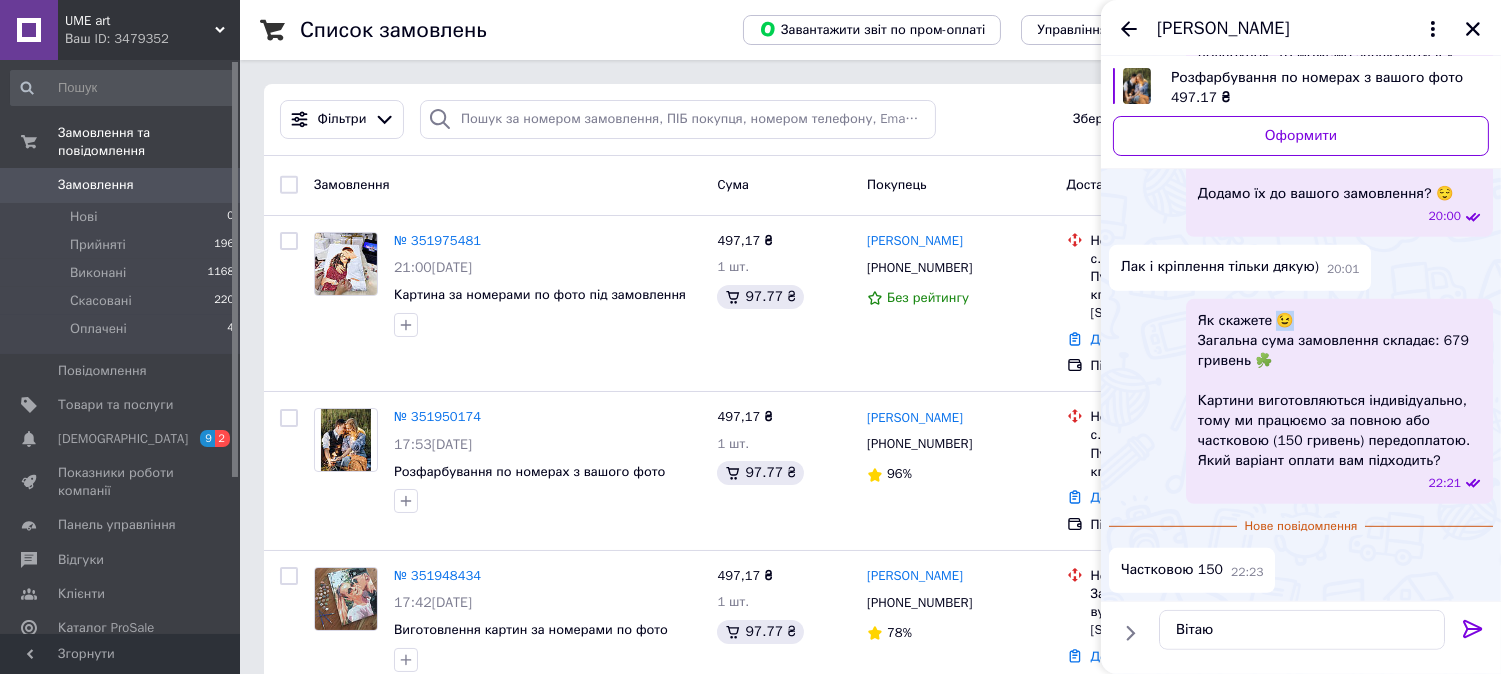 drag, startPoint x: 1277, startPoint y: 325, endPoint x: 1297, endPoint y: 325, distance: 20 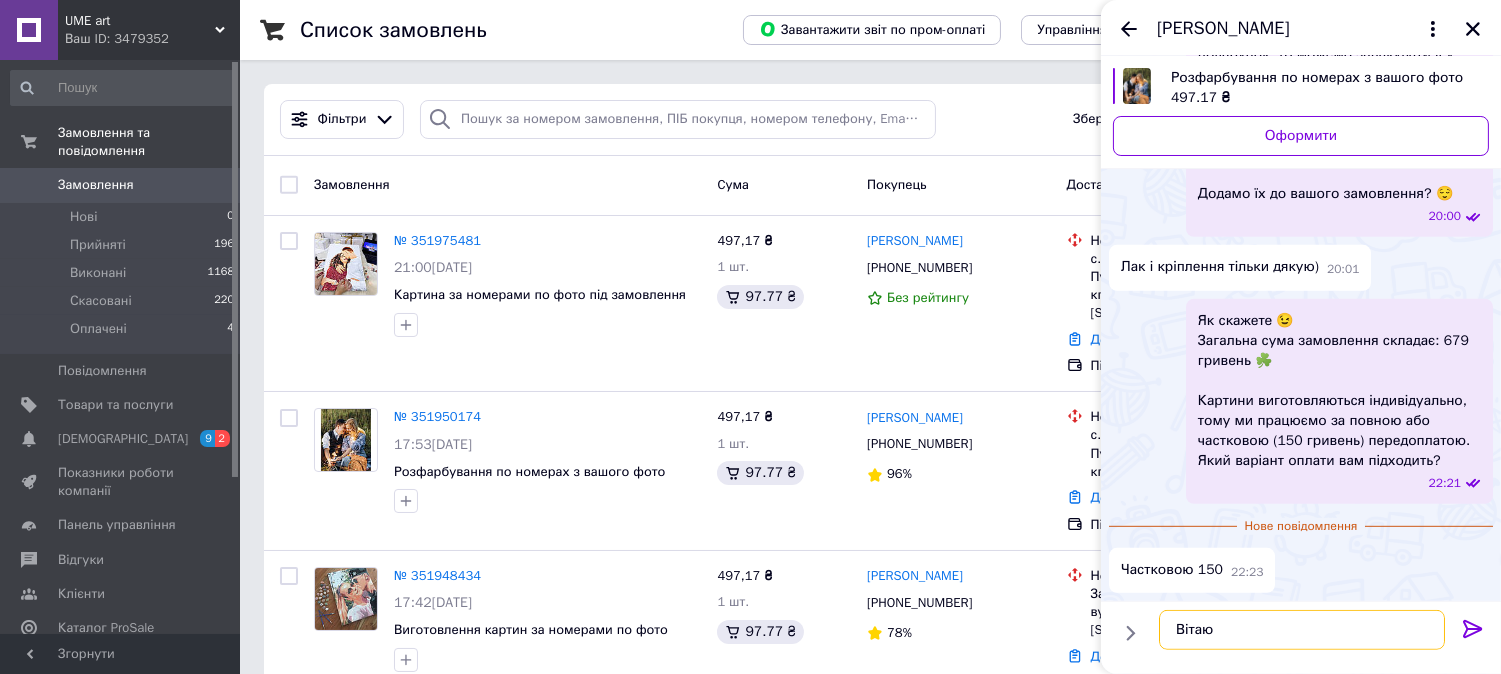 click on "Вітаю" at bounding box center (1302, 630) 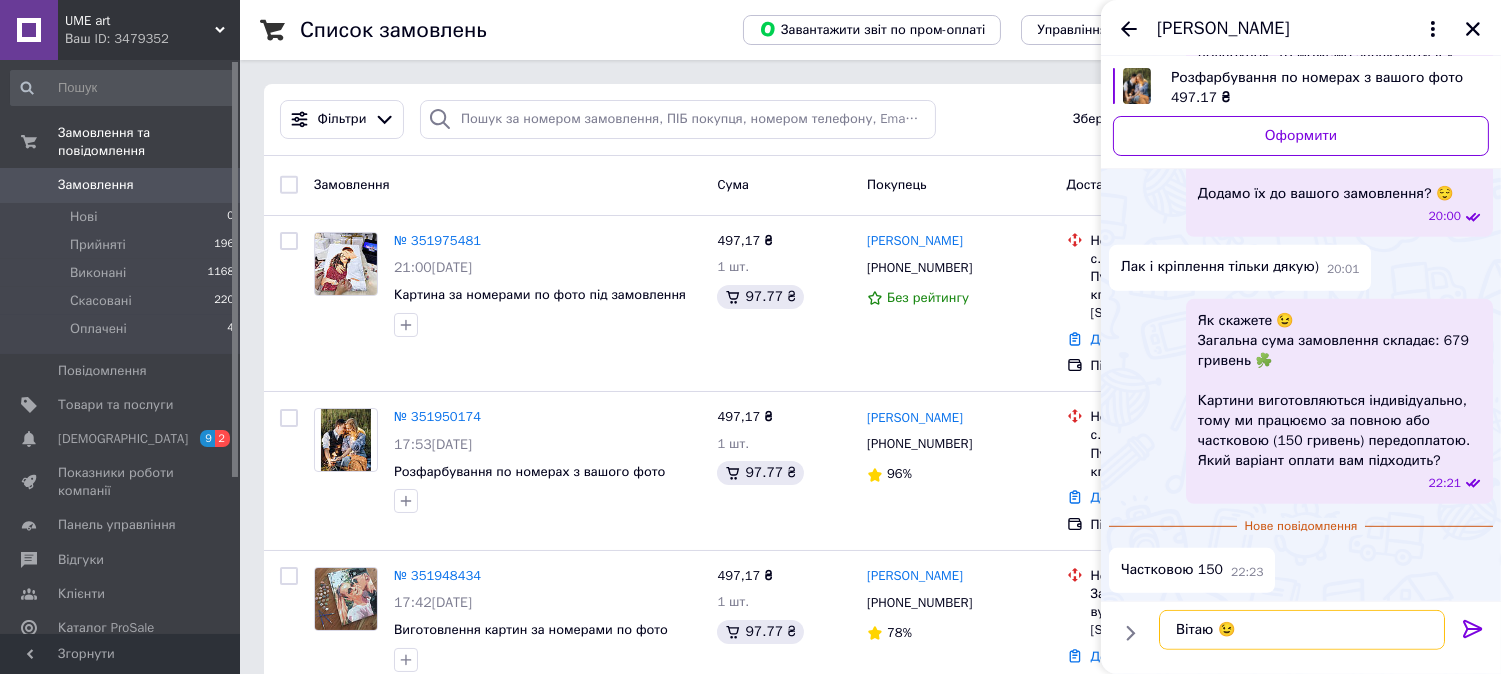 type on "Вітаю 😉" 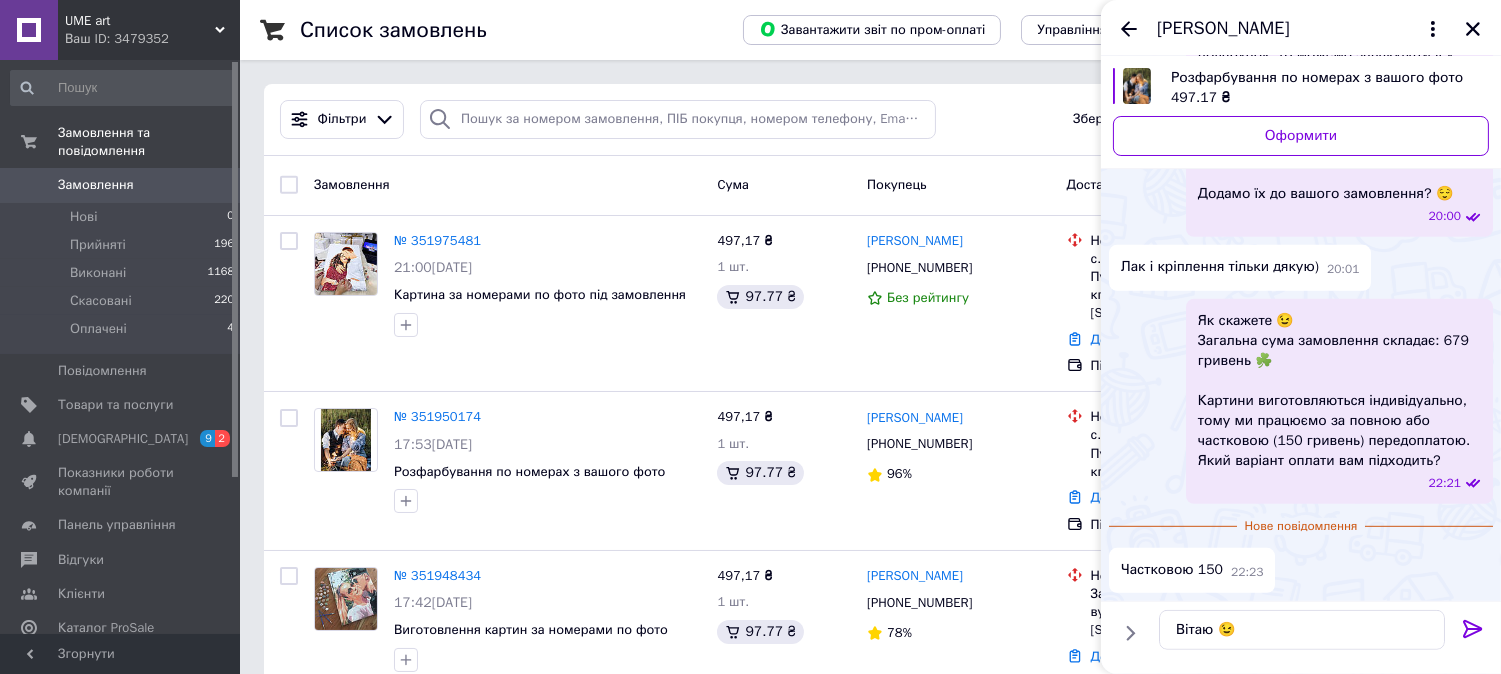 click 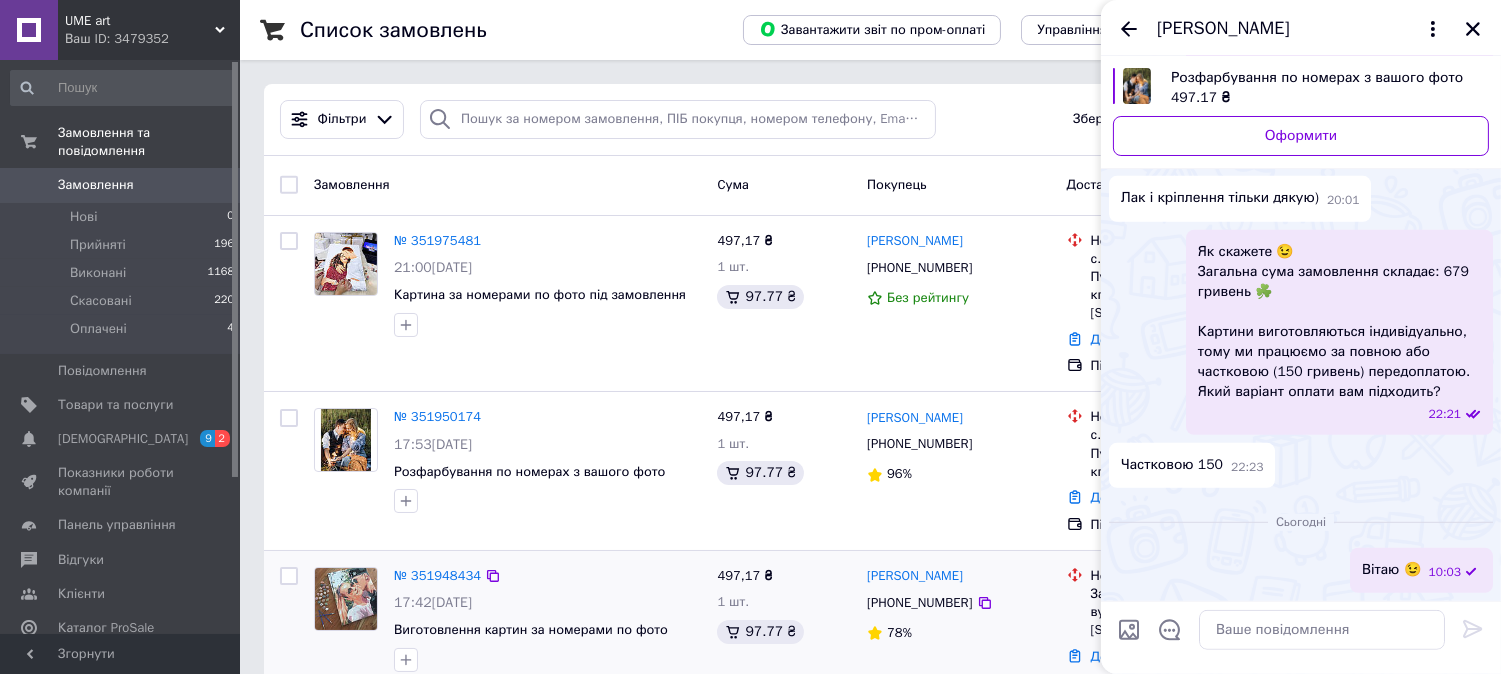 scroll, scrollTop: 2904, scrollLeft: 0, axis: vertical 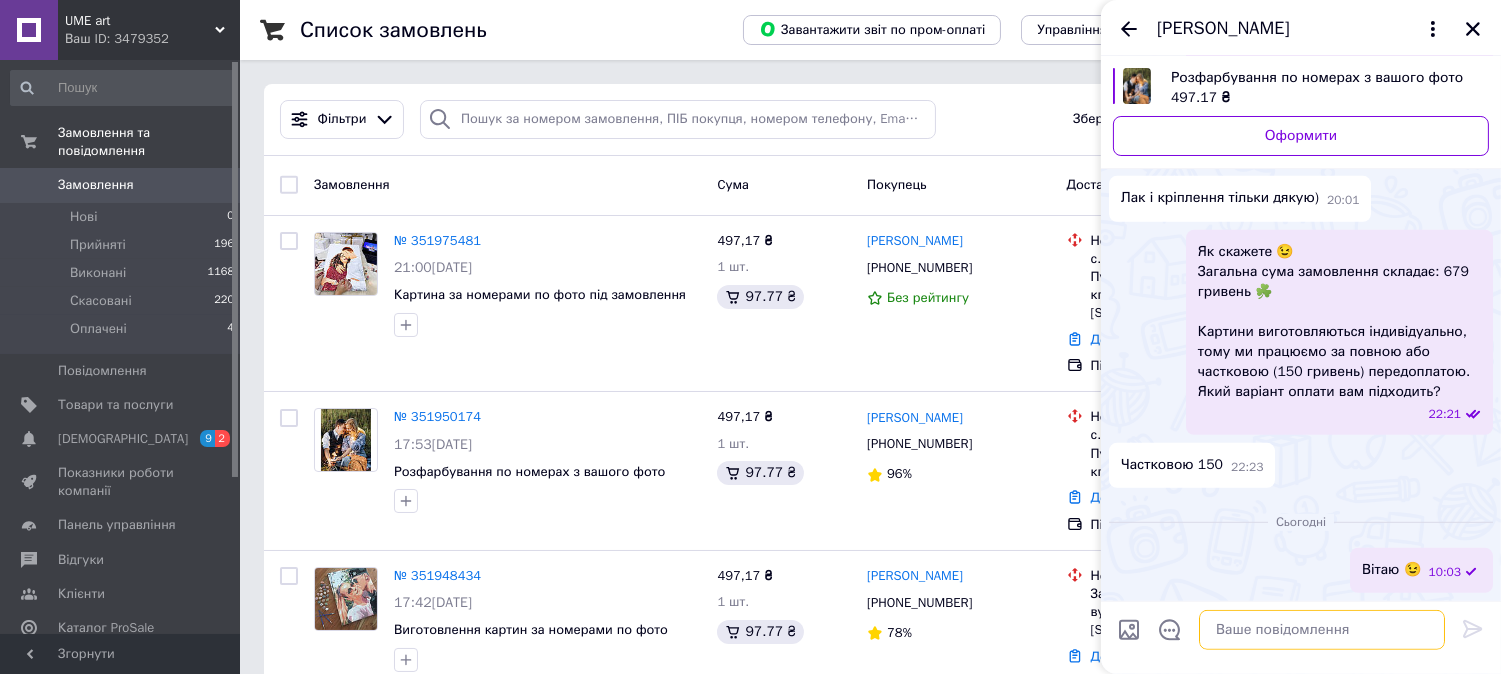 click at bounding box center (1322, 630) 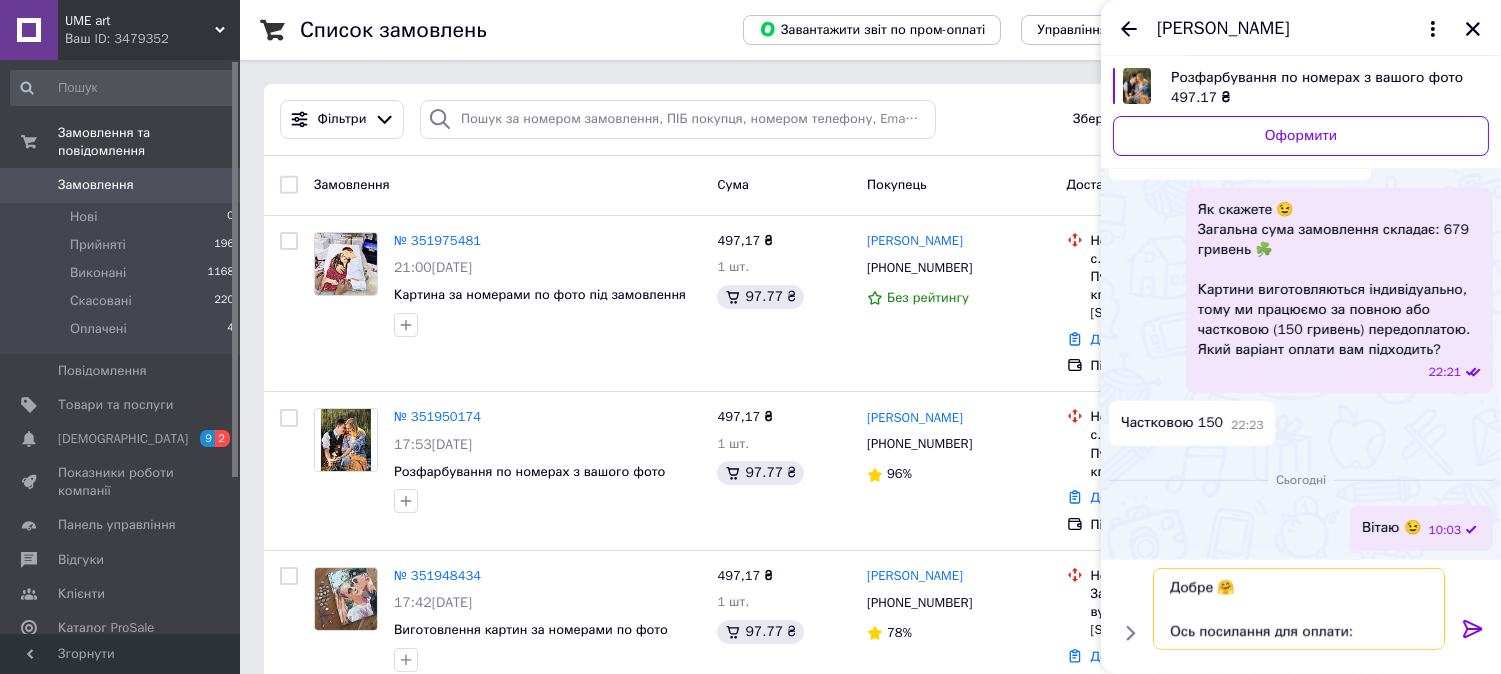 scroll, scrollTop: 81, scrollLeft: 0, axis: vertical 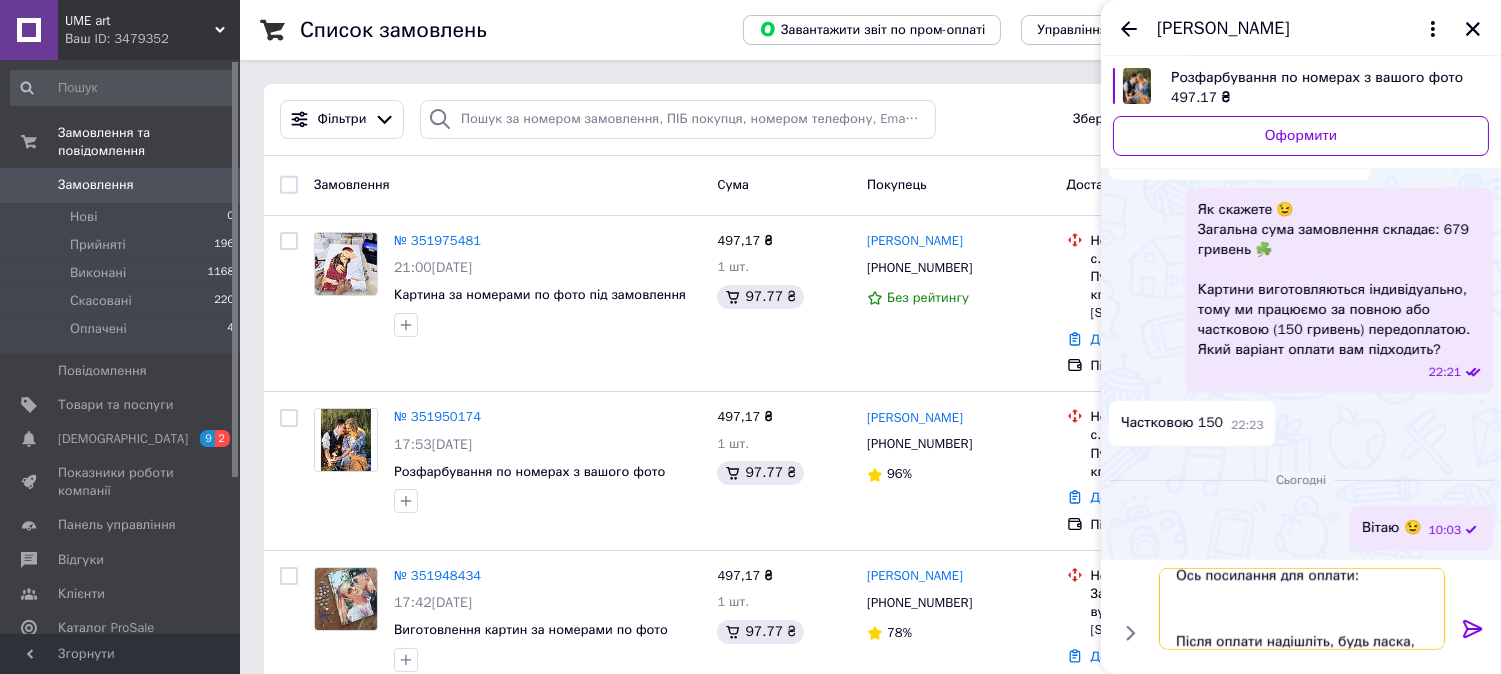 click on "Добре 🤗
Ось посилання для оплати:
Після оплати надішліть, будь ласка, скрін квитанції ☘️" at bounding box center [1302, 609] 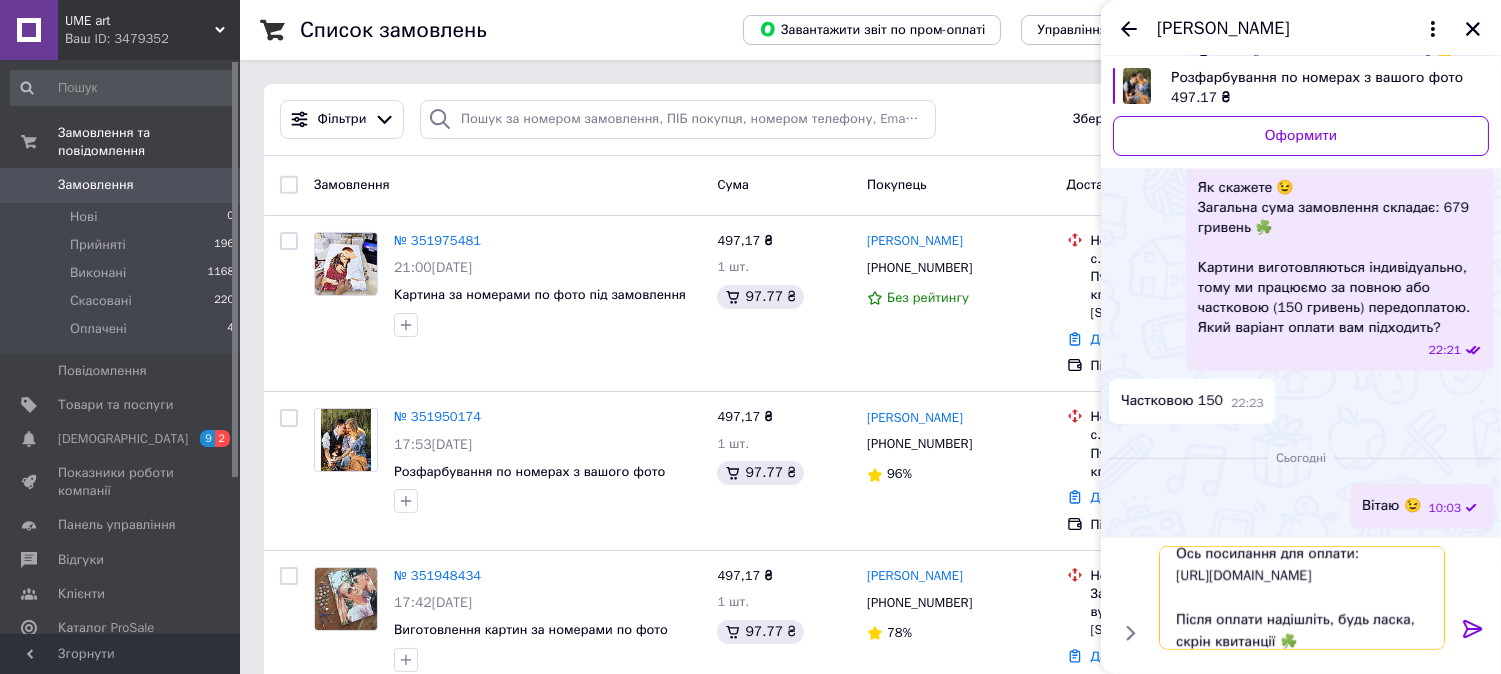 type on "Добре 🤗
Ось посилання для оплати:
[URL][DOMAIN_NAME]
Після оплати надішліть, будь ласка, скрін квитанції ☘️" 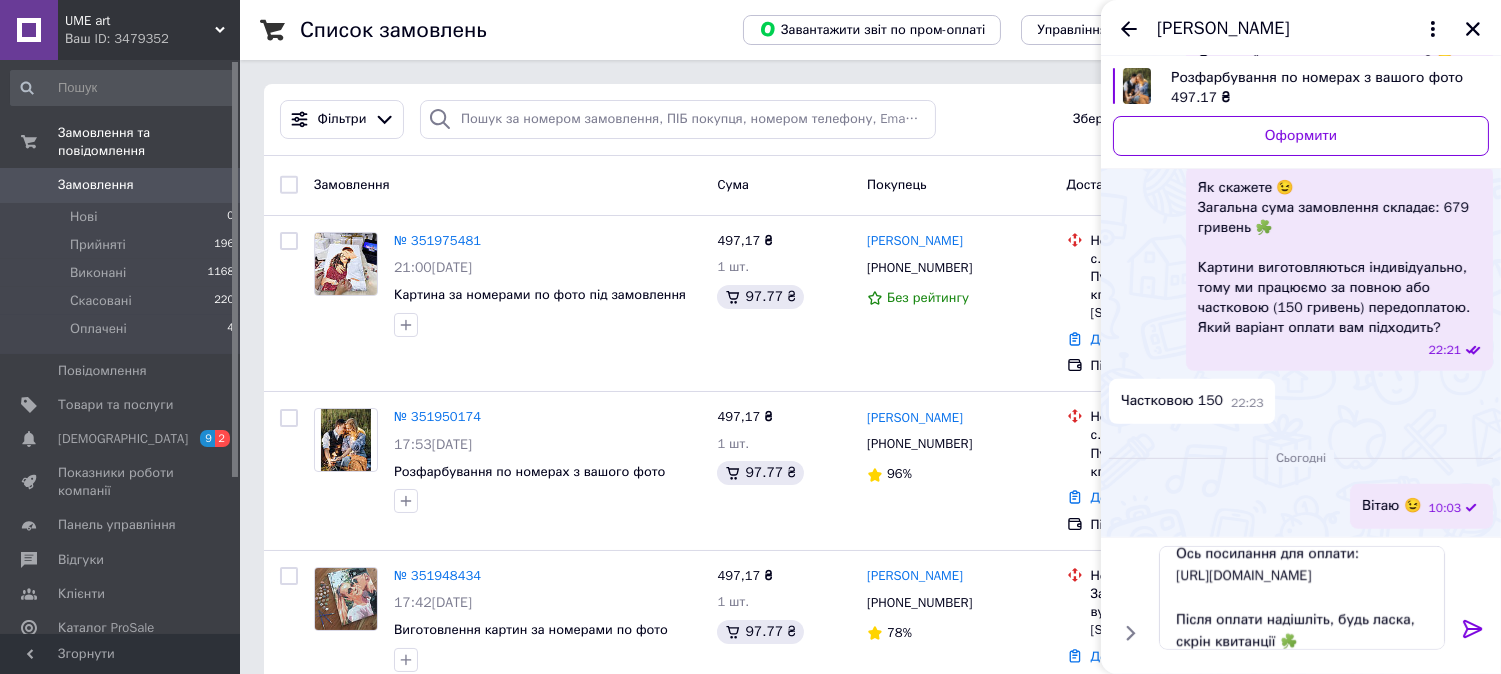 click at bounding box center [1473, 633] 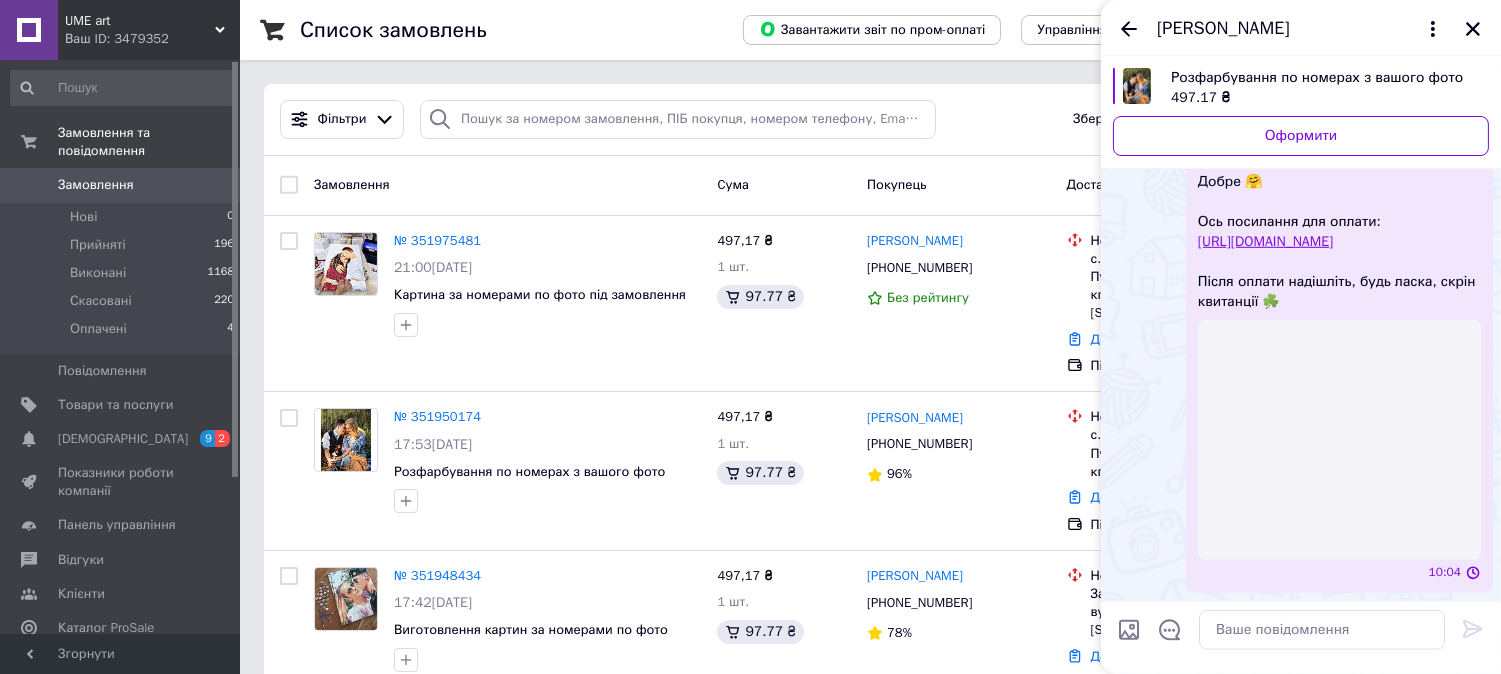 scroll, scrollTop: 0, scrollLeft: 0, axis: both 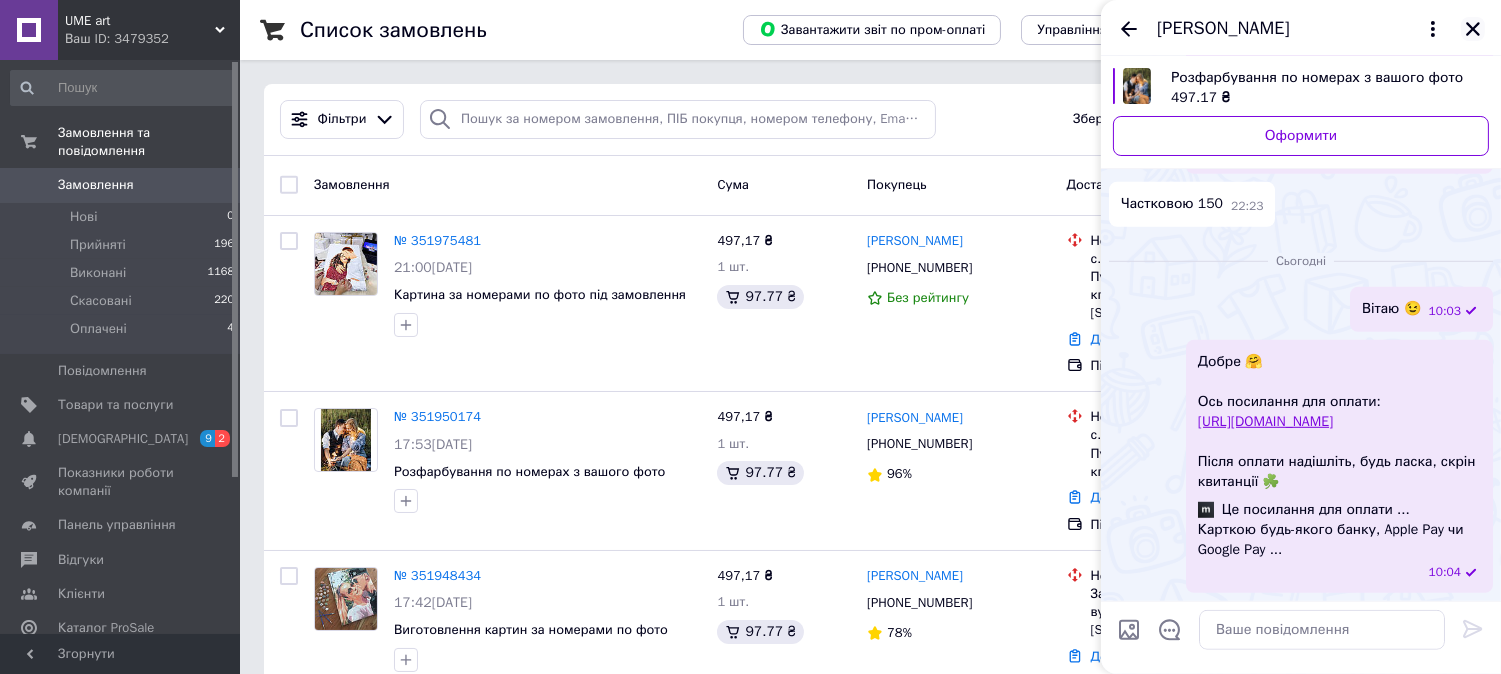 click 